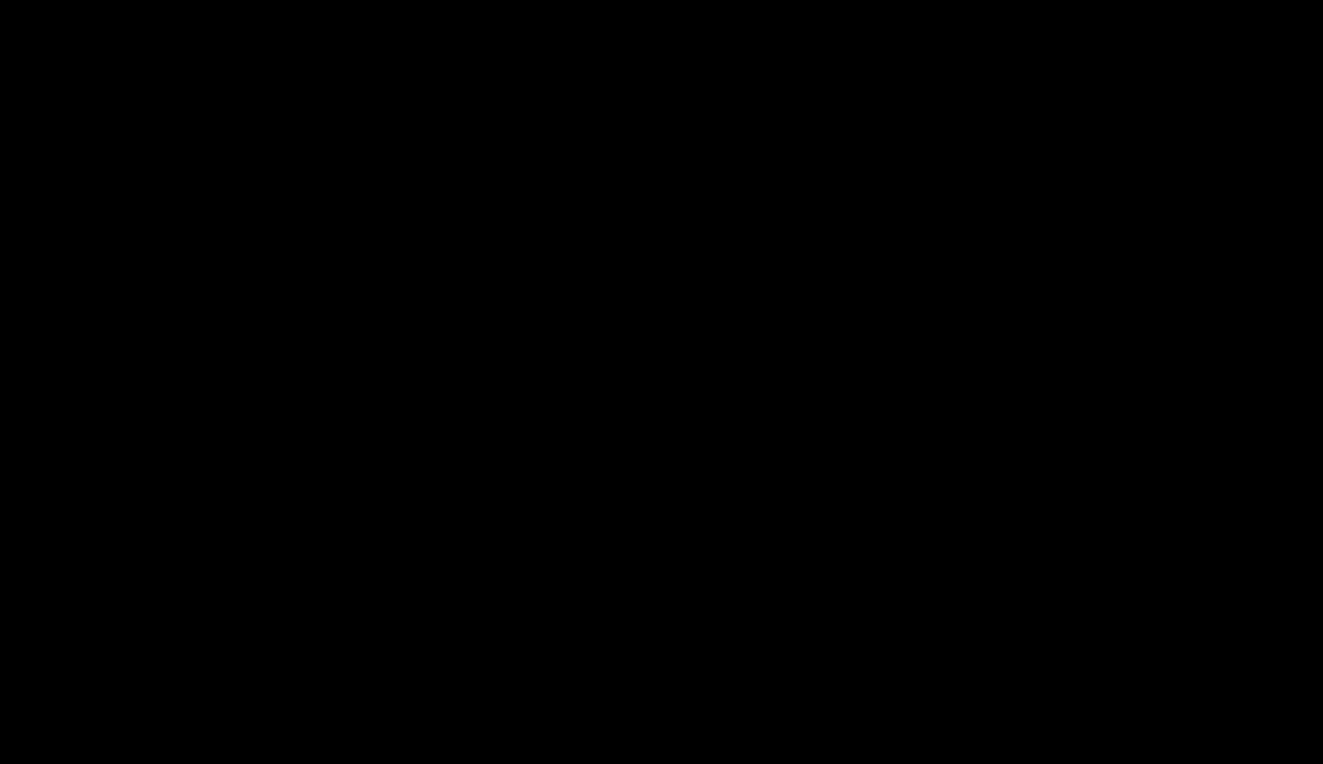 scroll, scrollTop: 0, scrollLeft: 0, axis: both 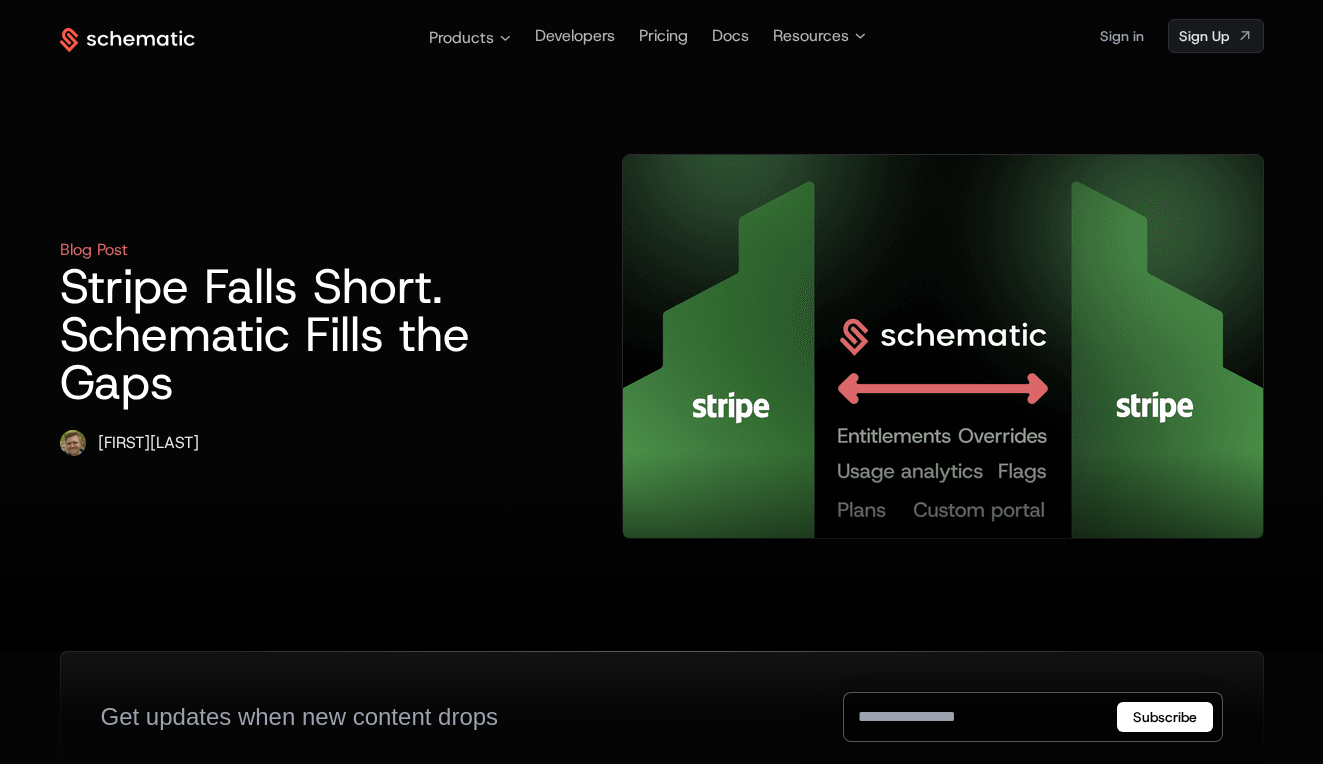 click on "Stripe Falls Short. Schematic Fills the Gaps" at bounding box center (277, 334) 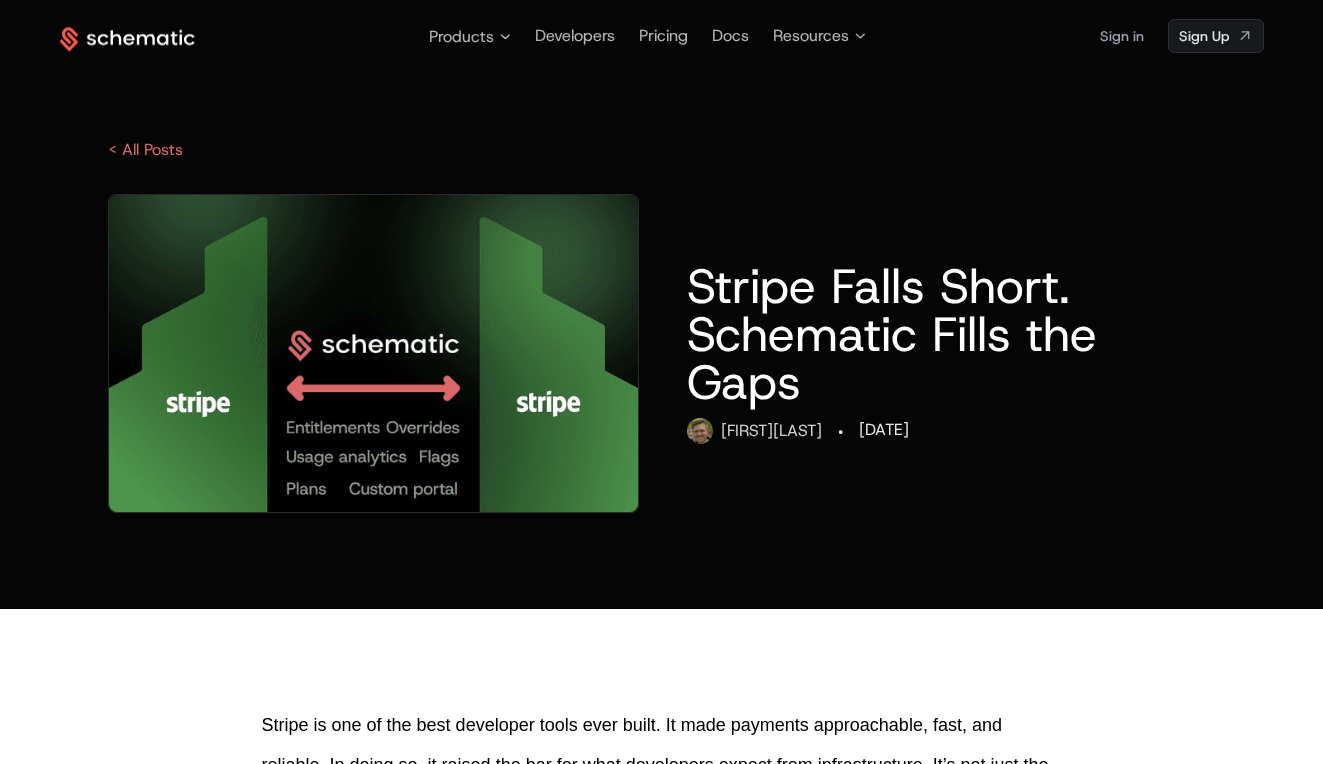 scroll, scrollTop: 0, scrollLeft: 0, axis: both 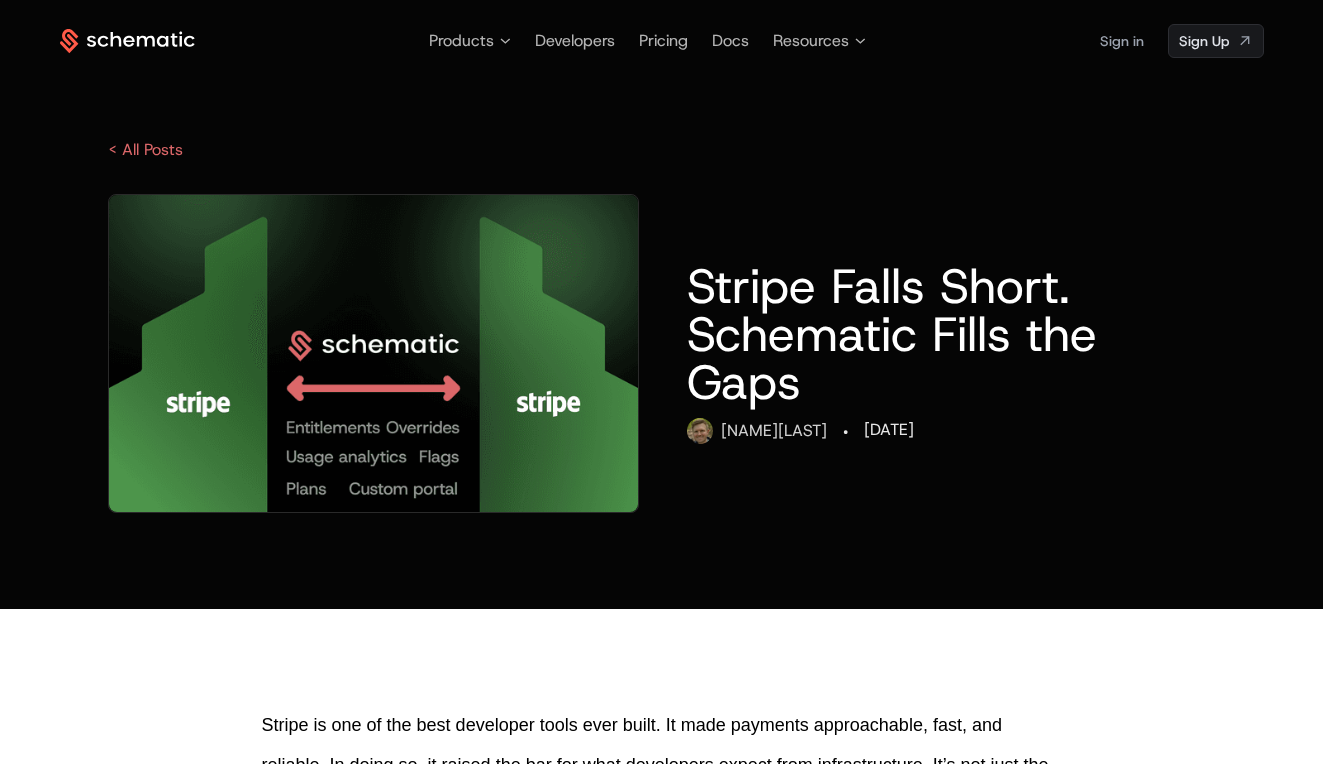drag, startPoint x: 892, startPoint y: 431, endPoint x: 981, endPoint y: 431, distance: 89 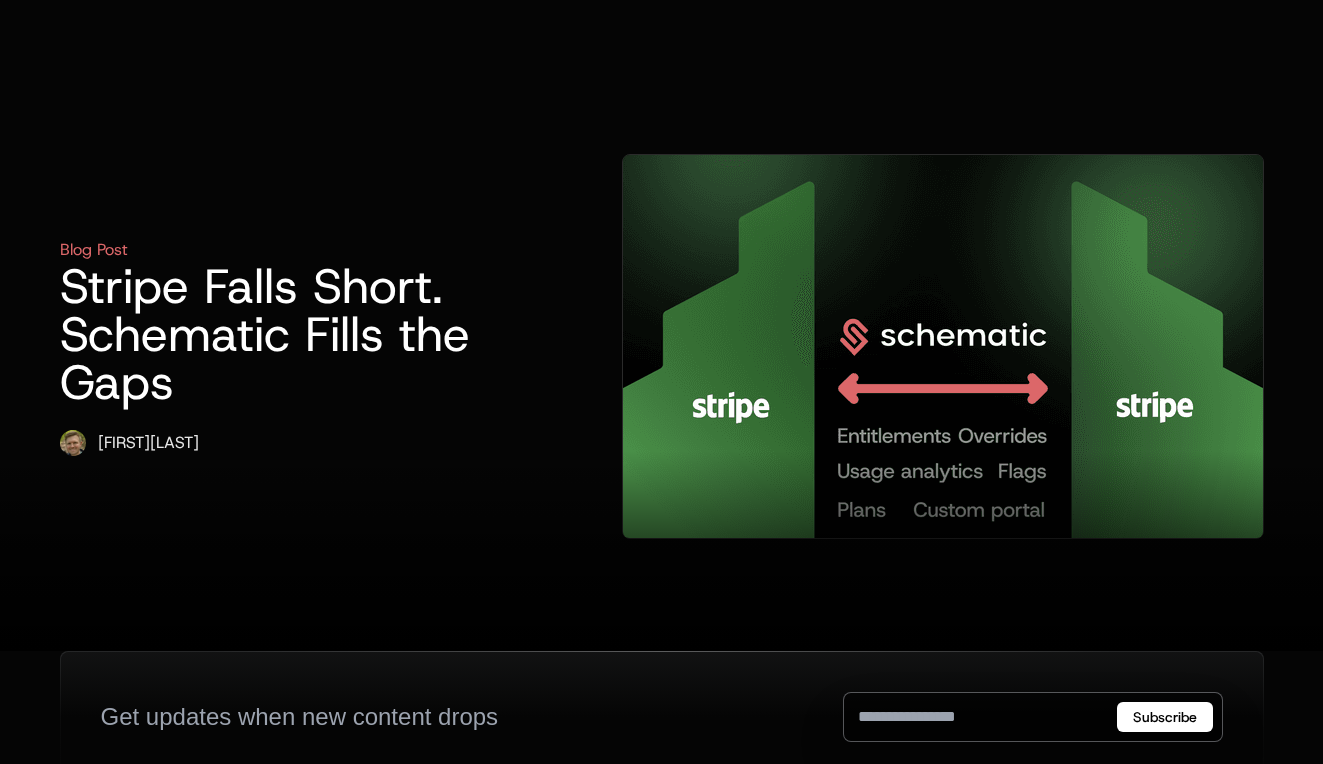 scroll, scrollTop: 0, scrollLeft: 0, axis: both 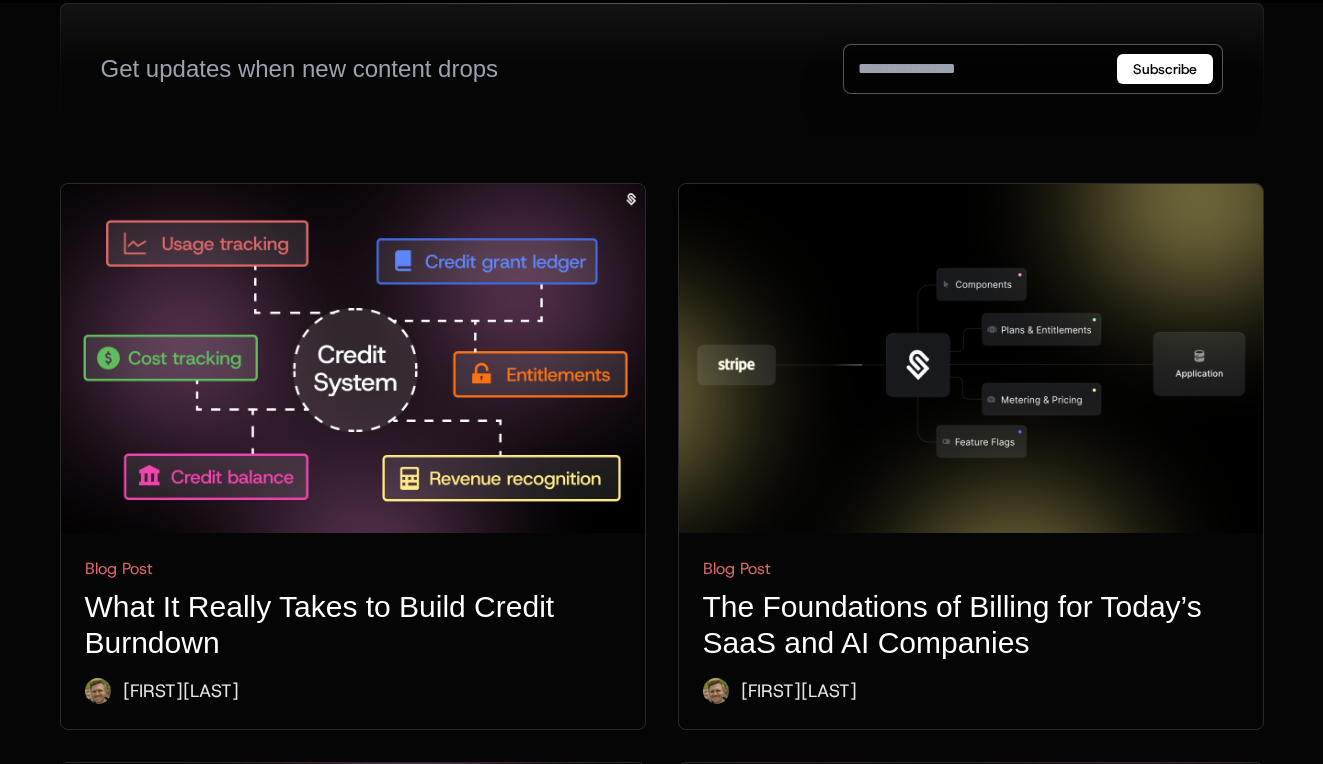 click on "What It Really Takes to Build Credit Burndown" at bounding box center (353, 625) 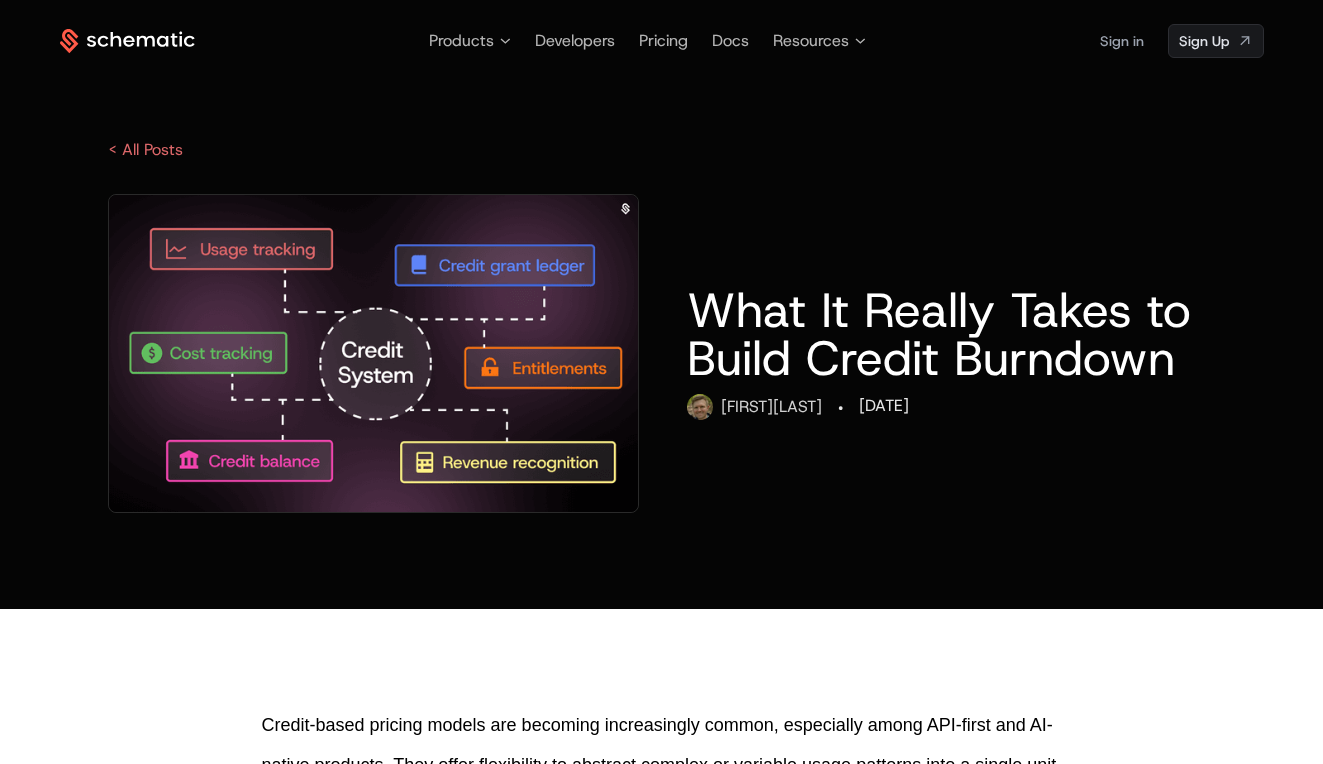 click on "What It Really Takes to Build Credit Burndown Ryan  Echternacht · 08/07/2025" at bounding box center (662, 353) 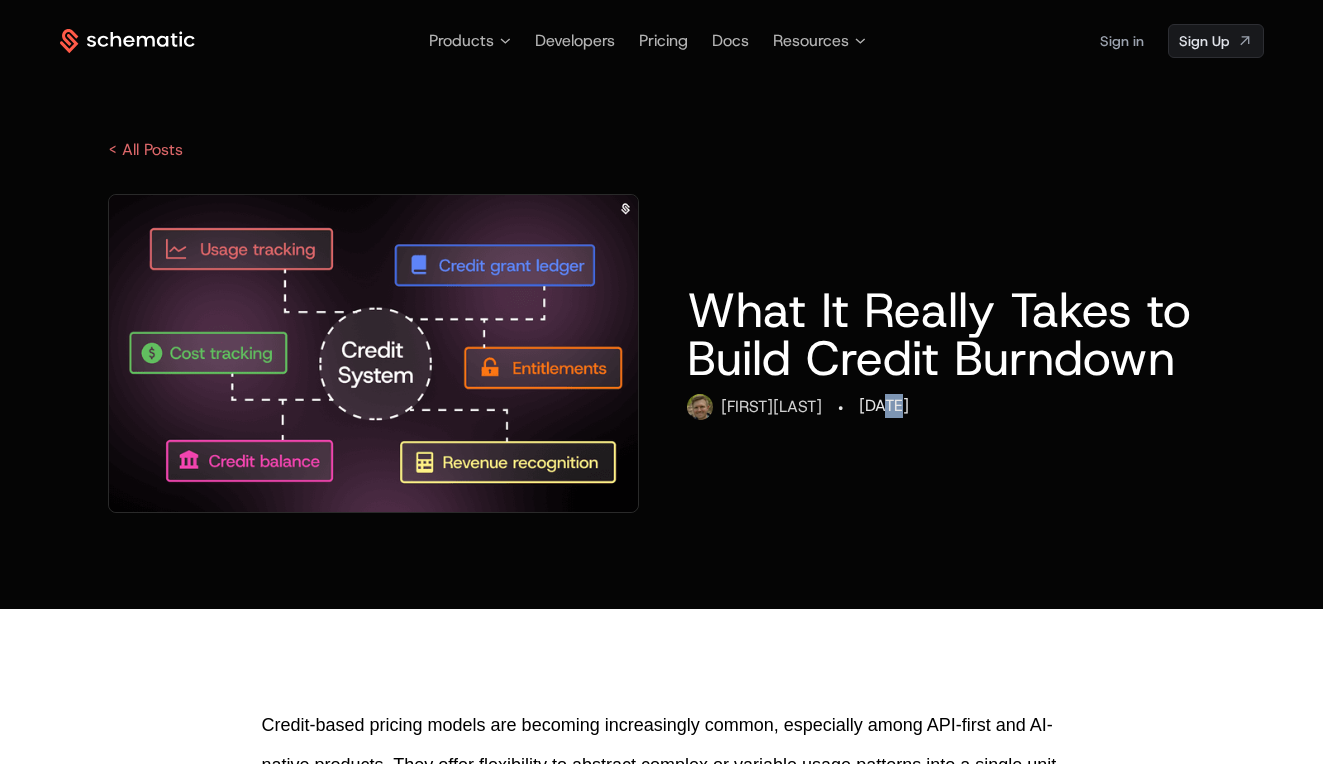 click on "[DATE]" at bounding box center (884, 406) 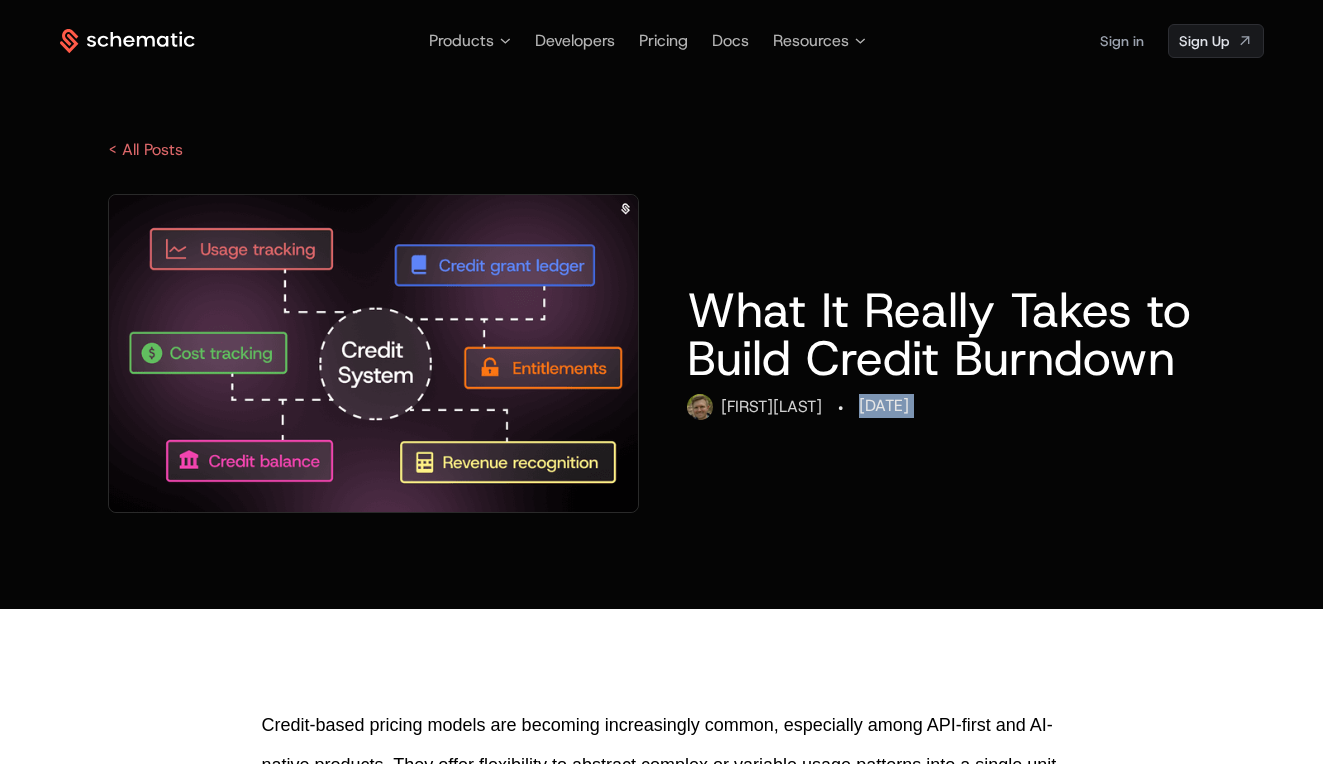 click on "[DATE]" at bounding box center [884, 406] 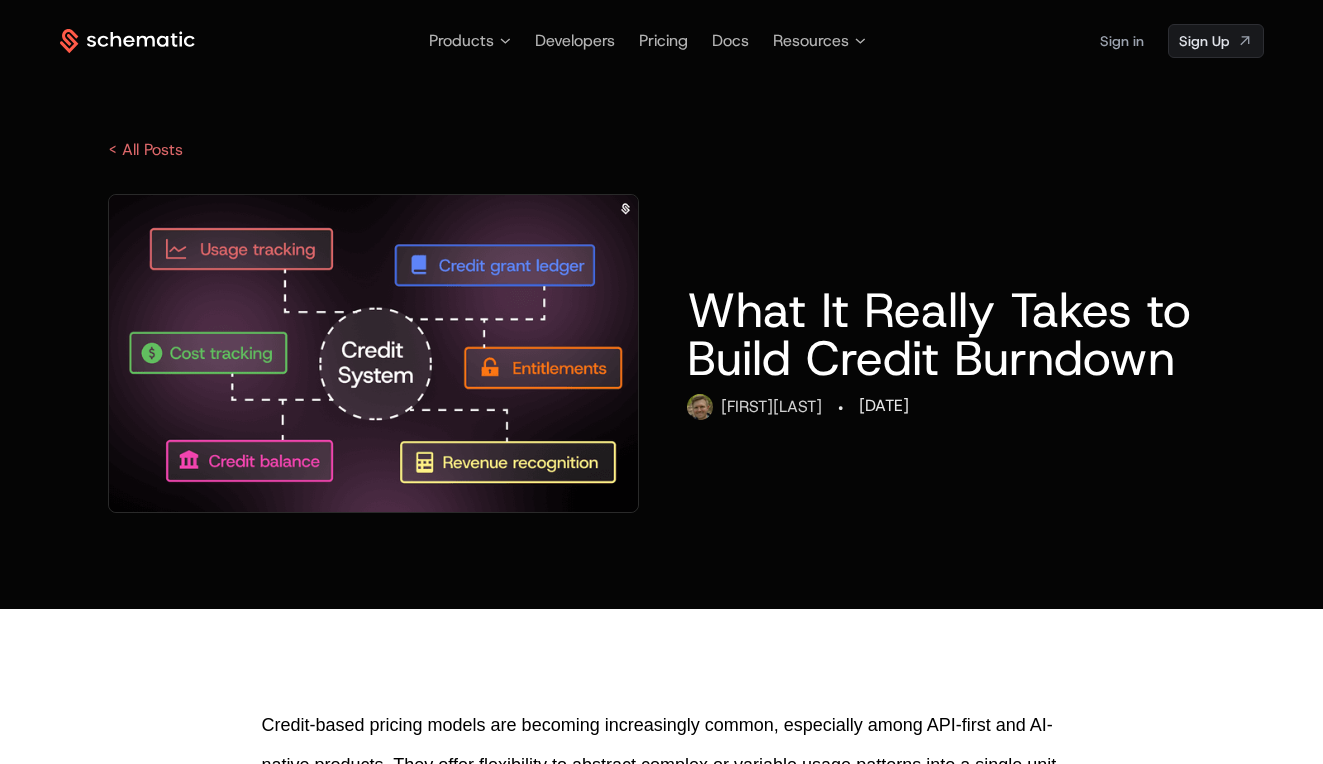 click on "[DATE]" at bounding box center (884, 406) 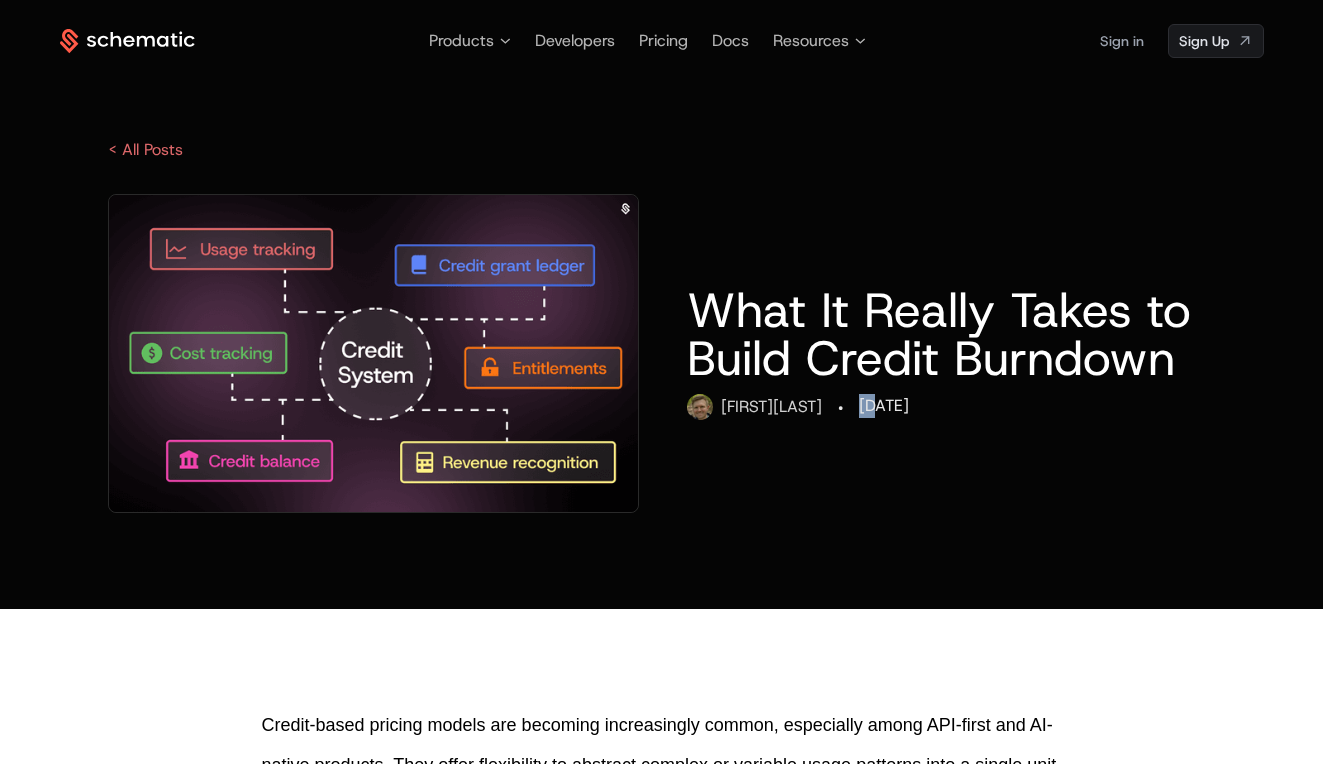 click on "[DATE]" at bounding box center [884, 406] 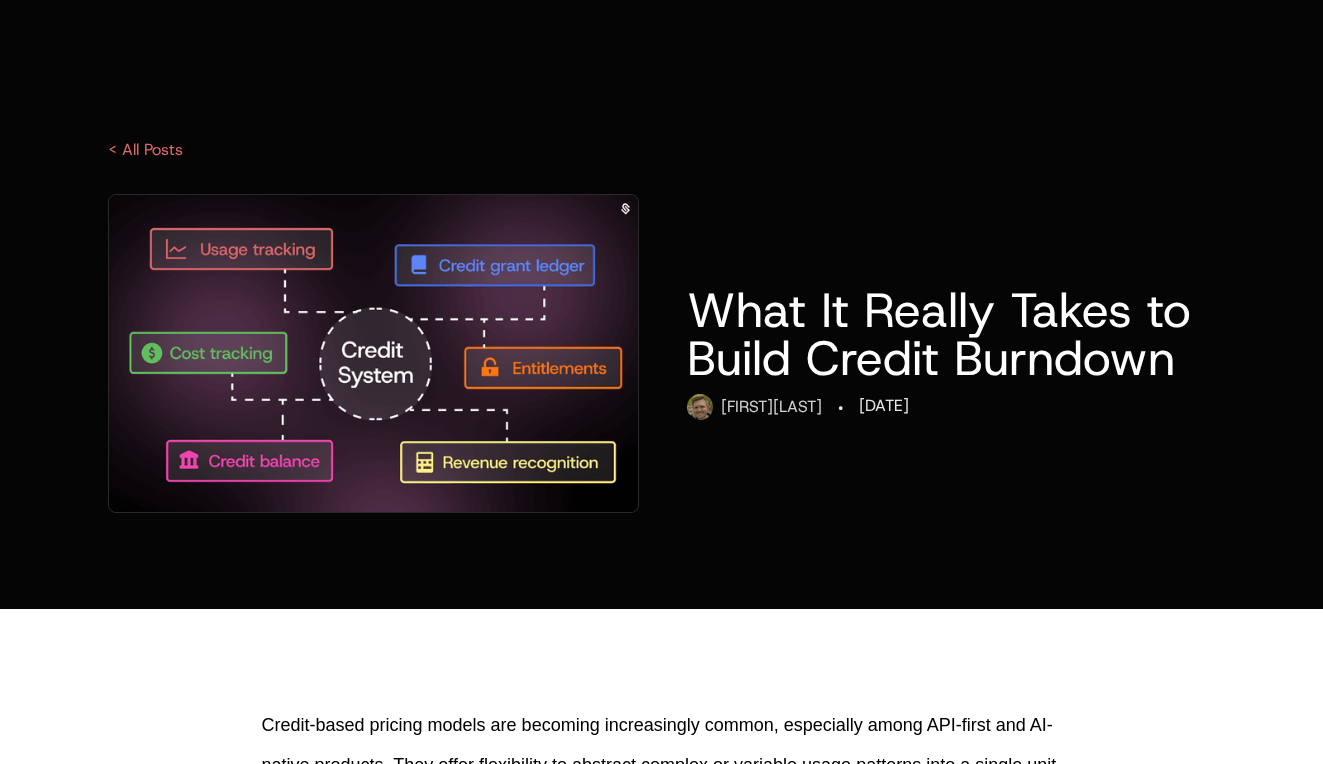 scroll, scrollTop: 0, scrollLeft: 0, axis: both 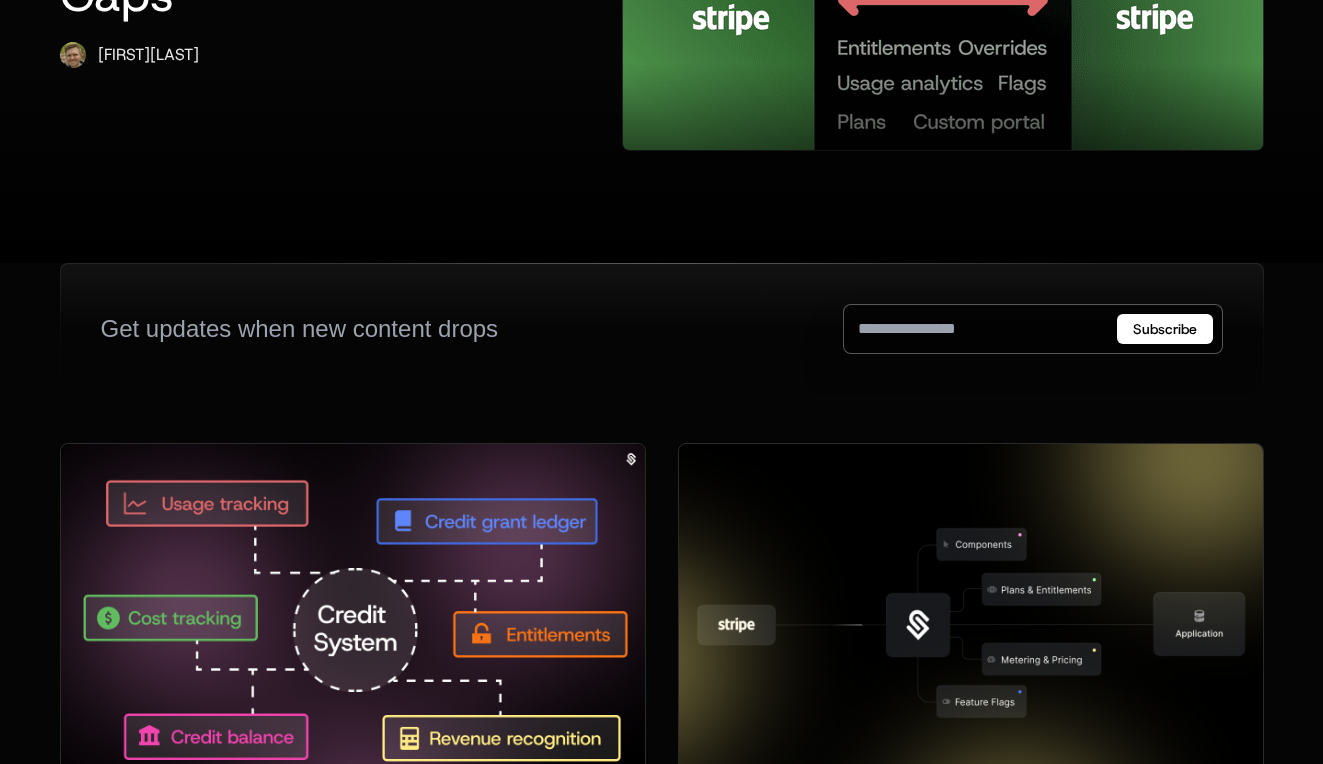 click at bounding box center [353, 618] 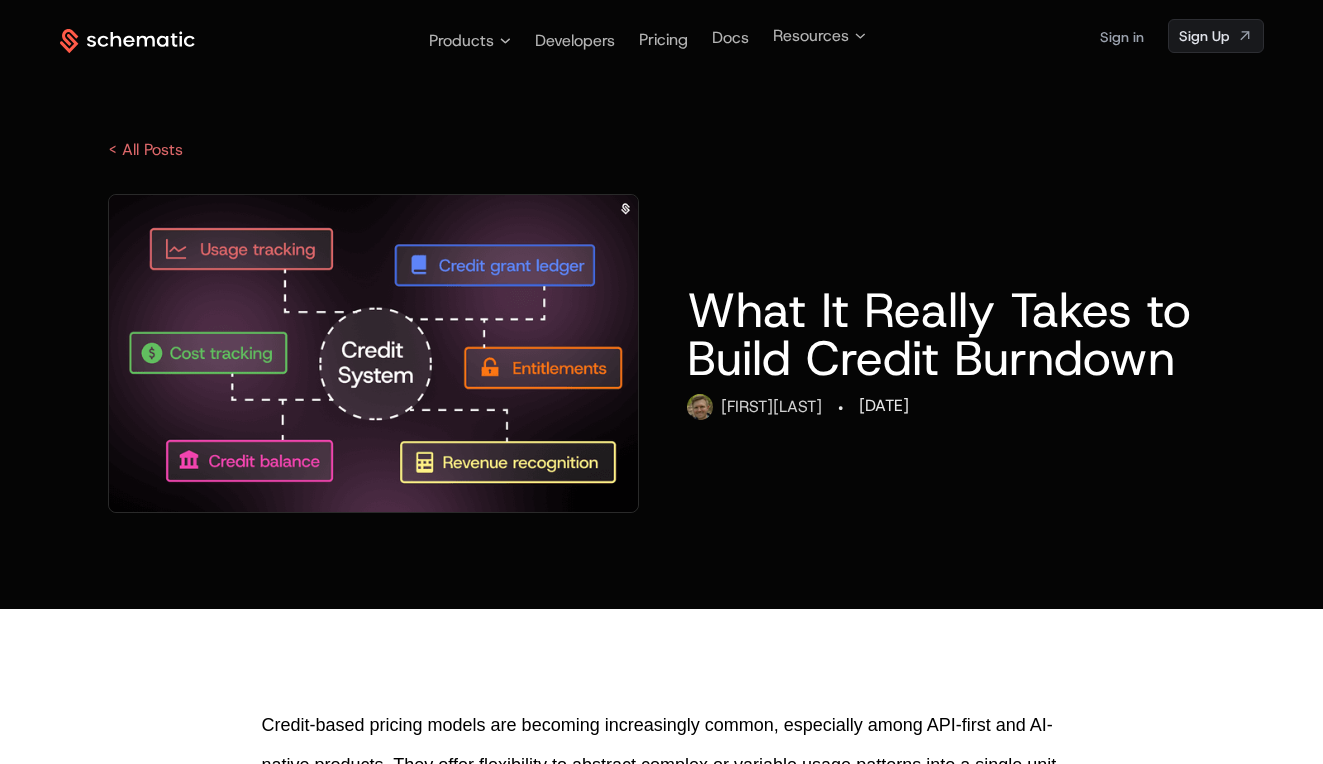 scroll, scrollTop: 212, scrollLeft: 0, axis: vertical 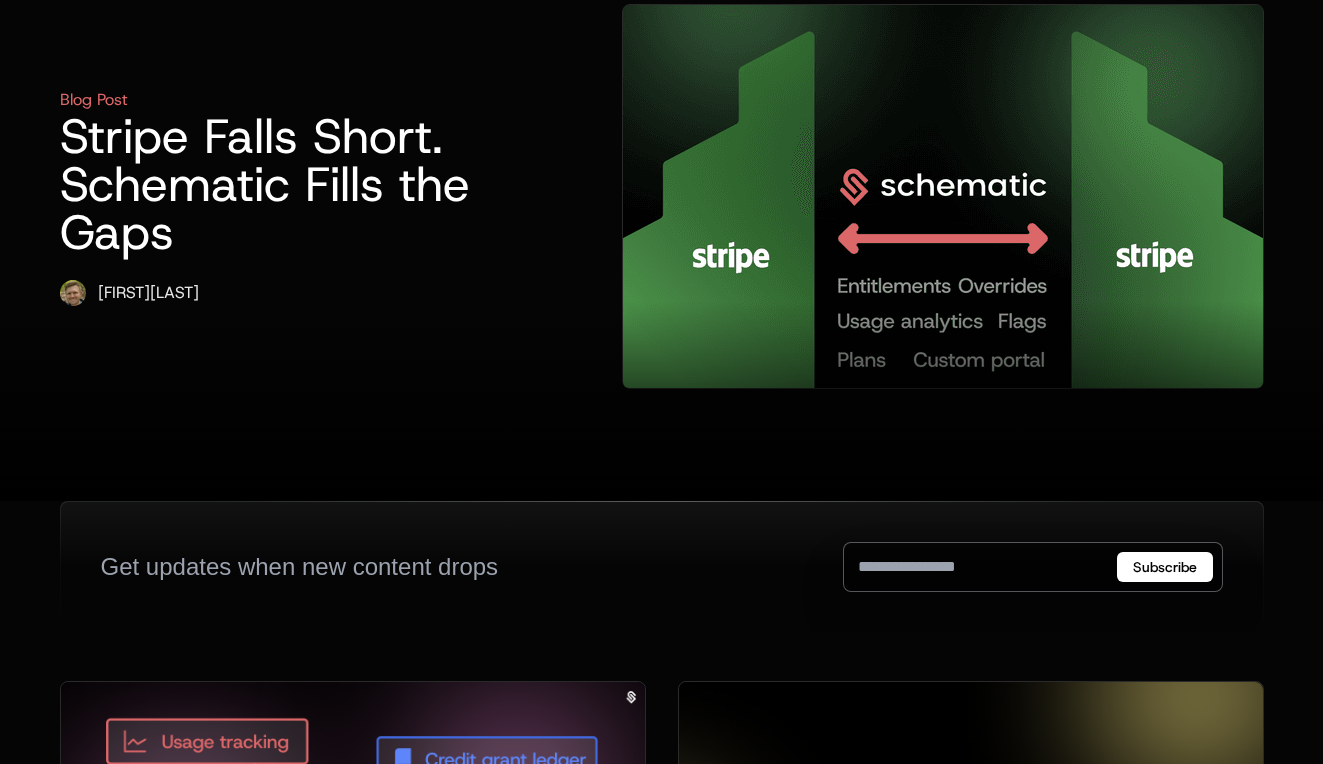 click at bounding box center [661, 401] 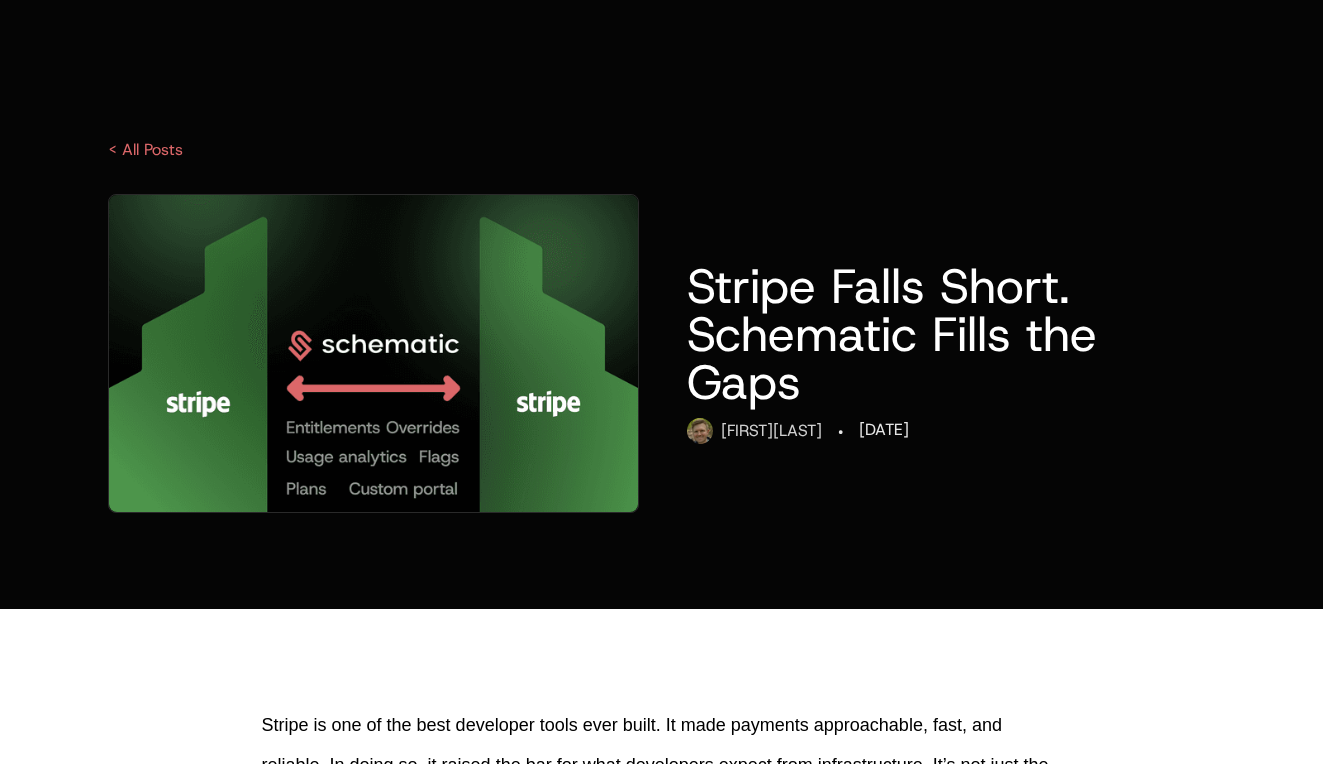 scroll, scrollTop: 0, scrollLeft: 0, axis: both 